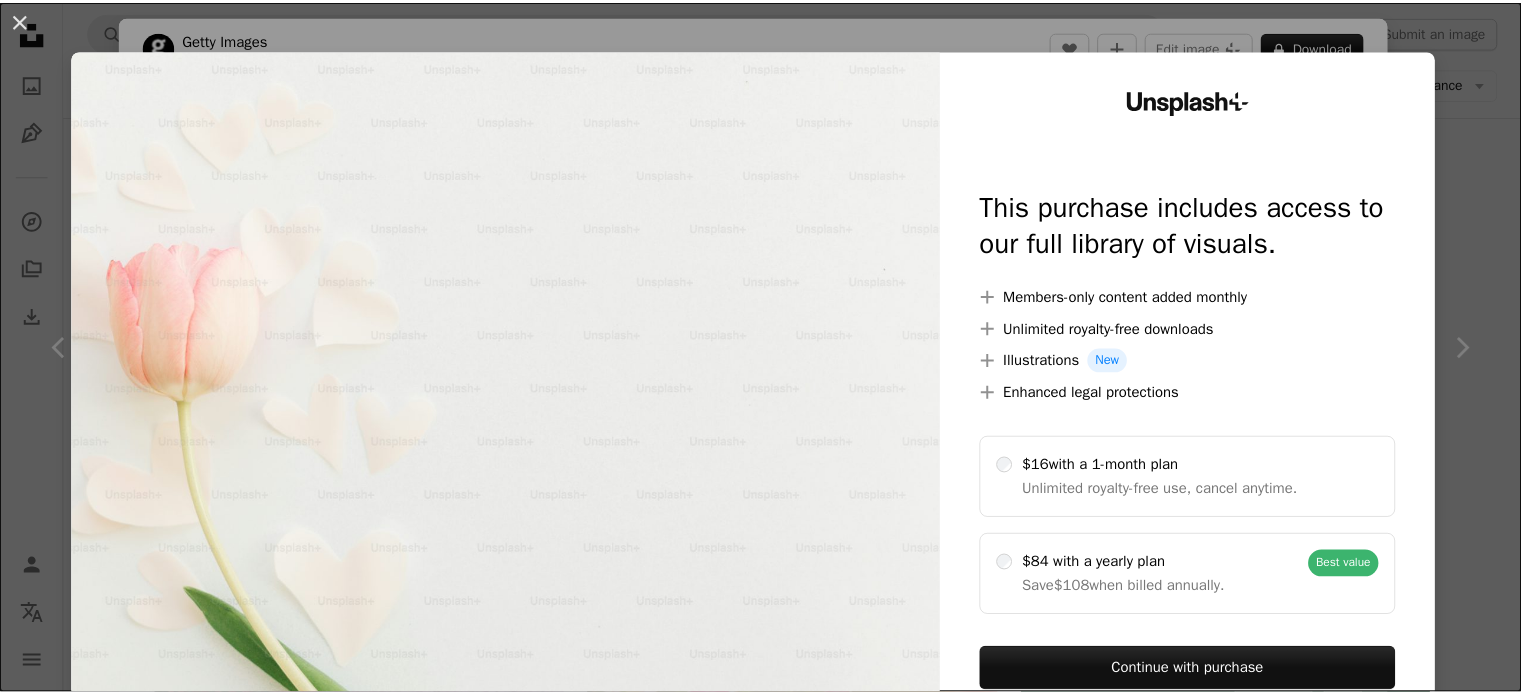 scroll, scrollTop: 2324, scrollLeft: 0, axis: vertical 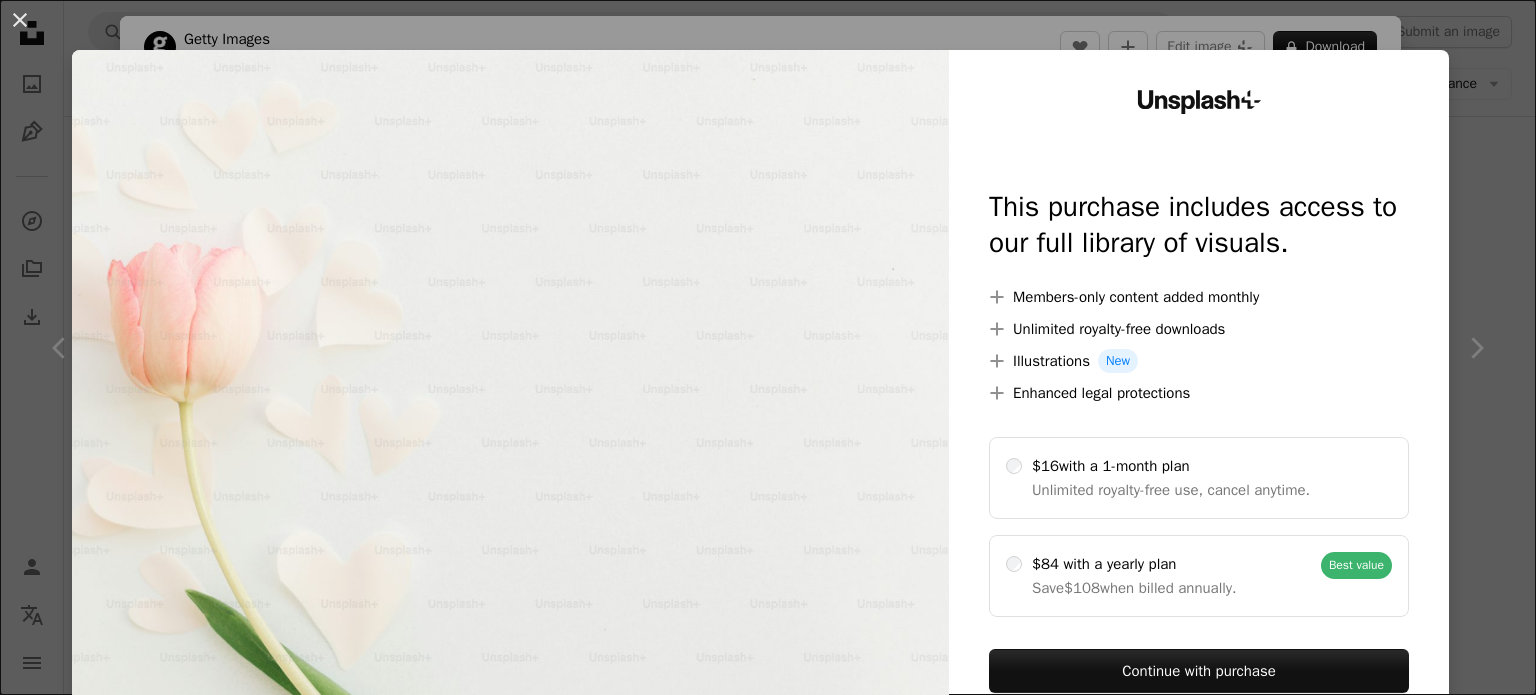 click on "An X shape Unsplash+ This purchase includes access to our full library of visuals. A plus sign Members-only content added monthly A plus sign Unlimited royalty-free downloads A plus sign Illustrations  New A plus sign Enhanced legal protections $16  with a 1-month plan Unlimited royalty-free use, cancel anytime. $84   with a yearly plan Save  $108  when billed annually. Best value Continue with purchase Taxes where applicable. Renews automatically. Cancel anytime." at bounding box center (768, 347) 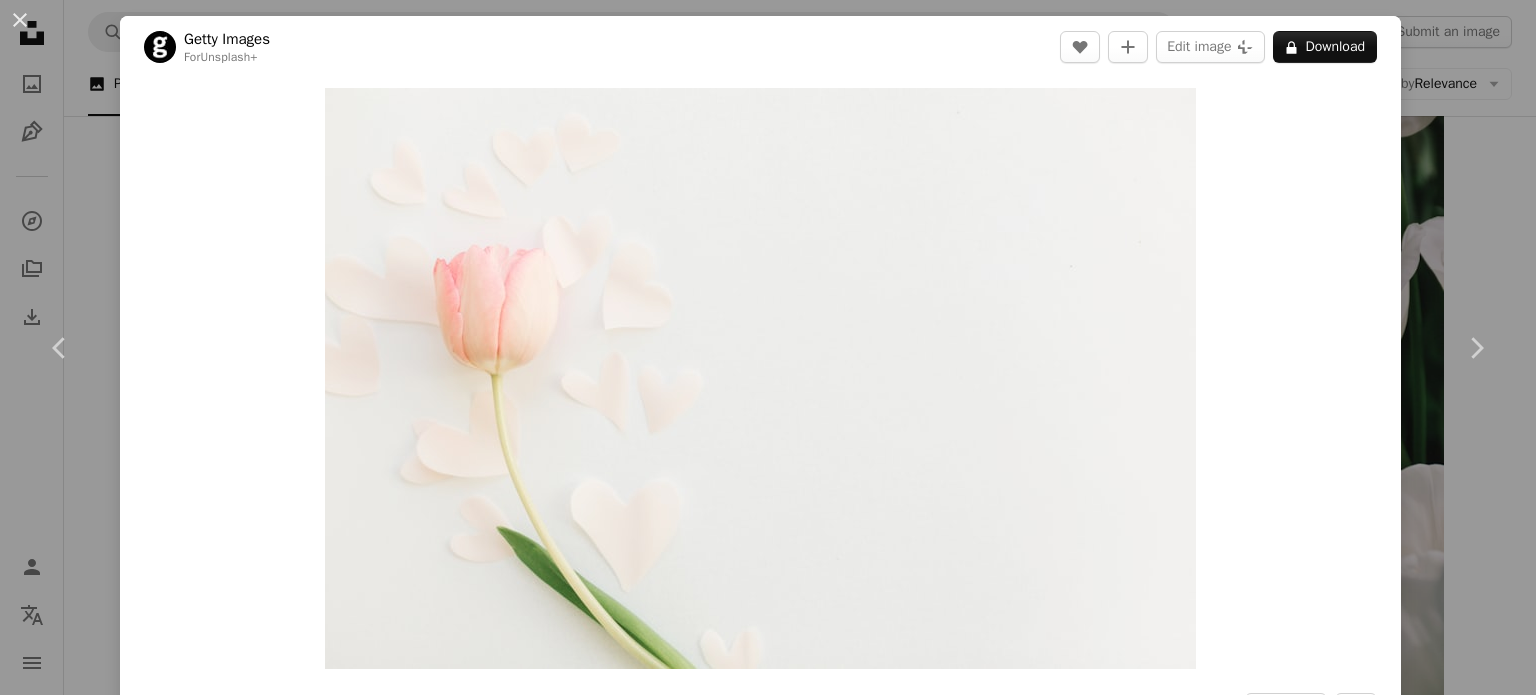 click on "An X shape Chevron left Chevron right Getty Images For  Unsplash+ A heart A plus sign Edit image   Plus sign for Unsplash+ A lock   Download Zoom in A forward-right arrow Share More Actions Calendar outlined Published on  August 25, 2022 Safety Licensed under the  Unsplash+ License flower design photography beauty text tulip celebration horizontal composition fashionable high angle view concepts & topics fragility sparse affectionate Creative Commons images Related images Plus sign for Unsplash+ A heart A plus sign Getty Images For  Unsplash+ A lock   Download Plus sign for Unsplash+ A heart A plus sign Getty Images For  Unsplash+ A lock   Download Plus sign for Unsplash+ A heart A plus sign Getty Images For  Unsplash+ A lock   Download Plus sign for Unsplash+ A heart A plus sign Getty Images For  Unsplash+ A lock   Download Plus sign for Unsplash+ A heart A plus sign Rodion Kutsaiev For  Unsplash+ A lock   Download Plus sign for Unsplash+ A heart A plus sign Hans Isaacson For  Unsplash+ A lock   Download" at bounding box center (768, 347) 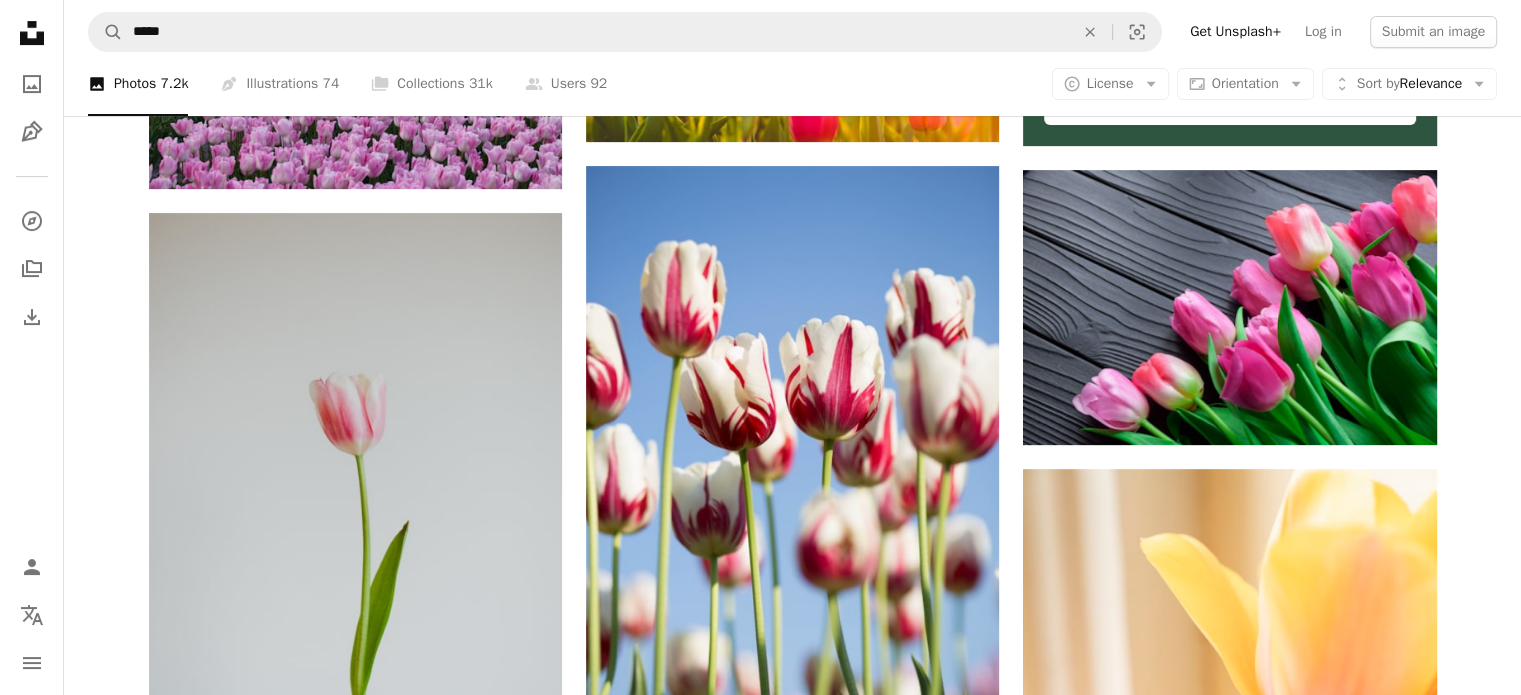 scroll, scrollTop: 644, scrollLeft: 0, axis: vertical 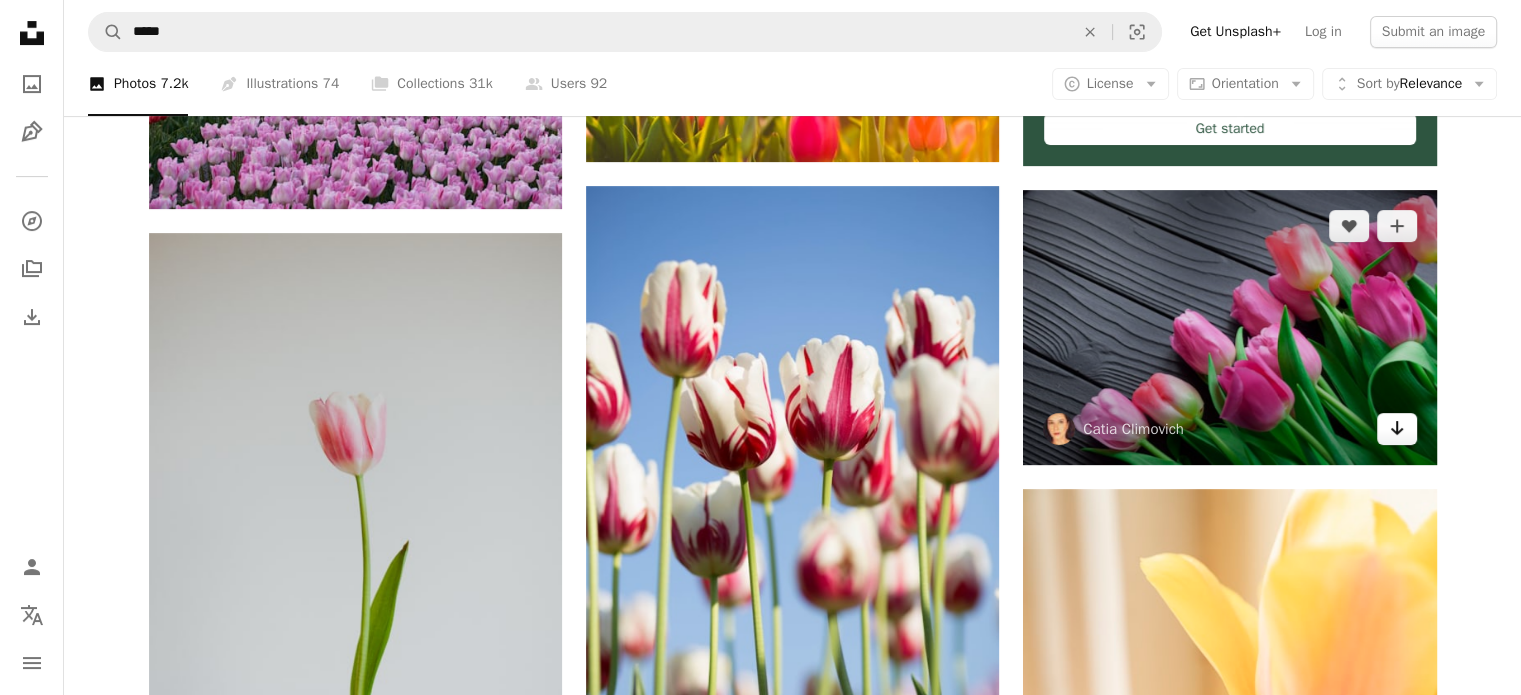click on "Arrow pointing down" 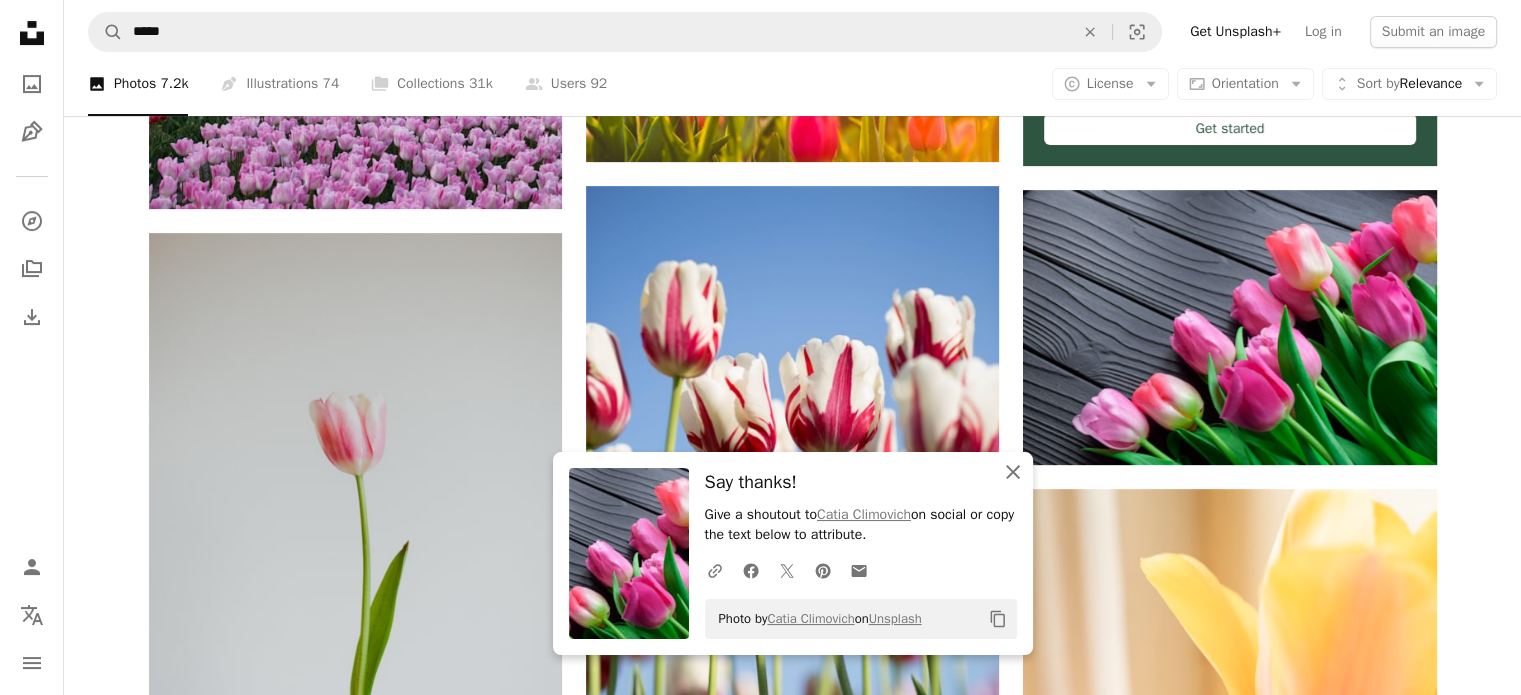 click on "An X shape" 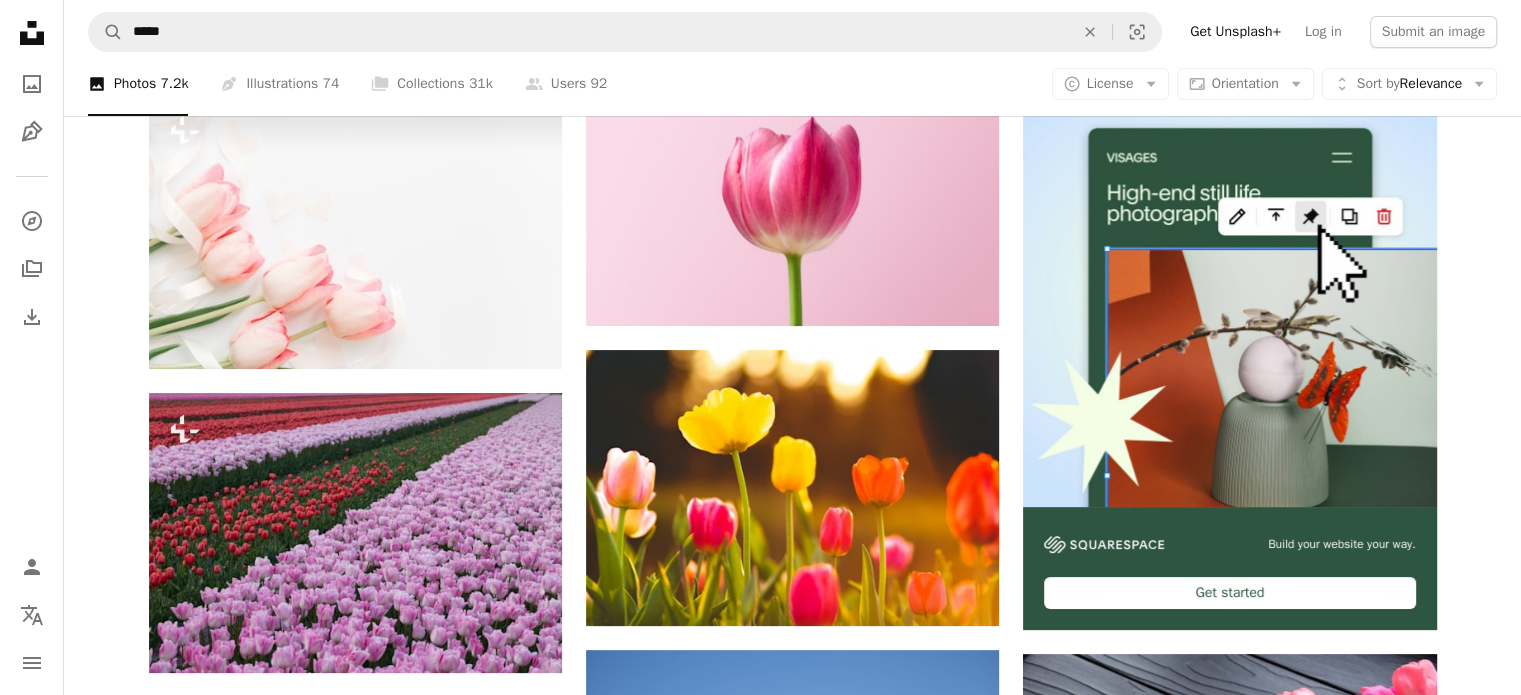 scroll, scrollTop: 0, scrollLeft: 0, axis: both 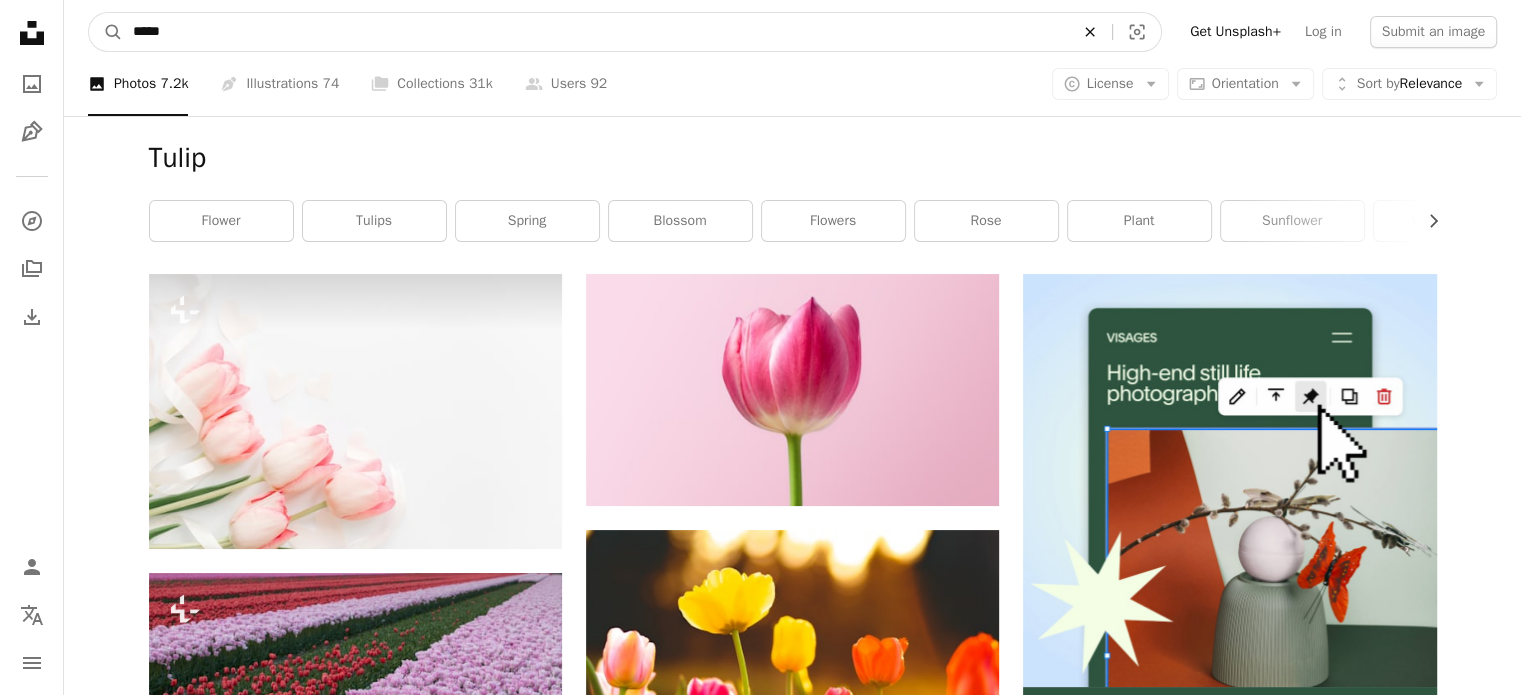 click on "An X shape" at bounding box center (1090, 32) 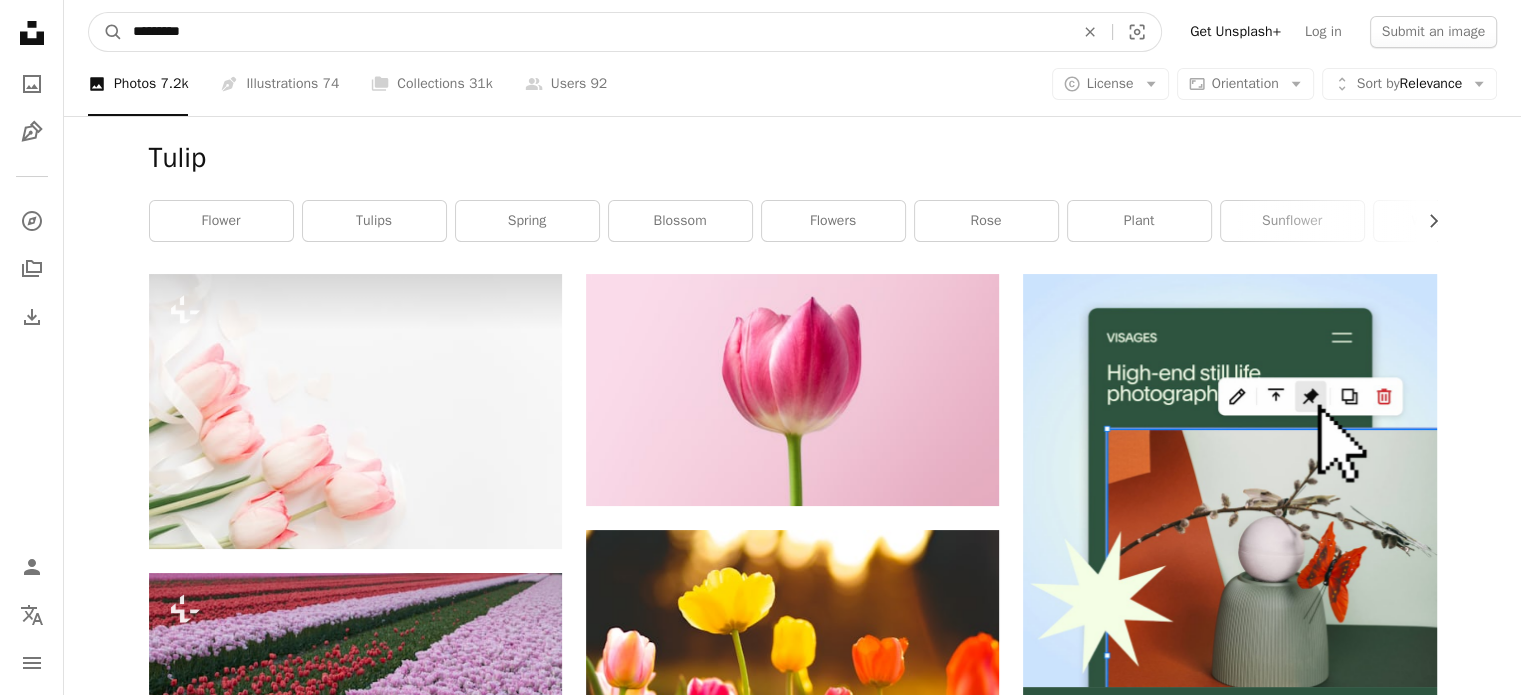 type on "**********" 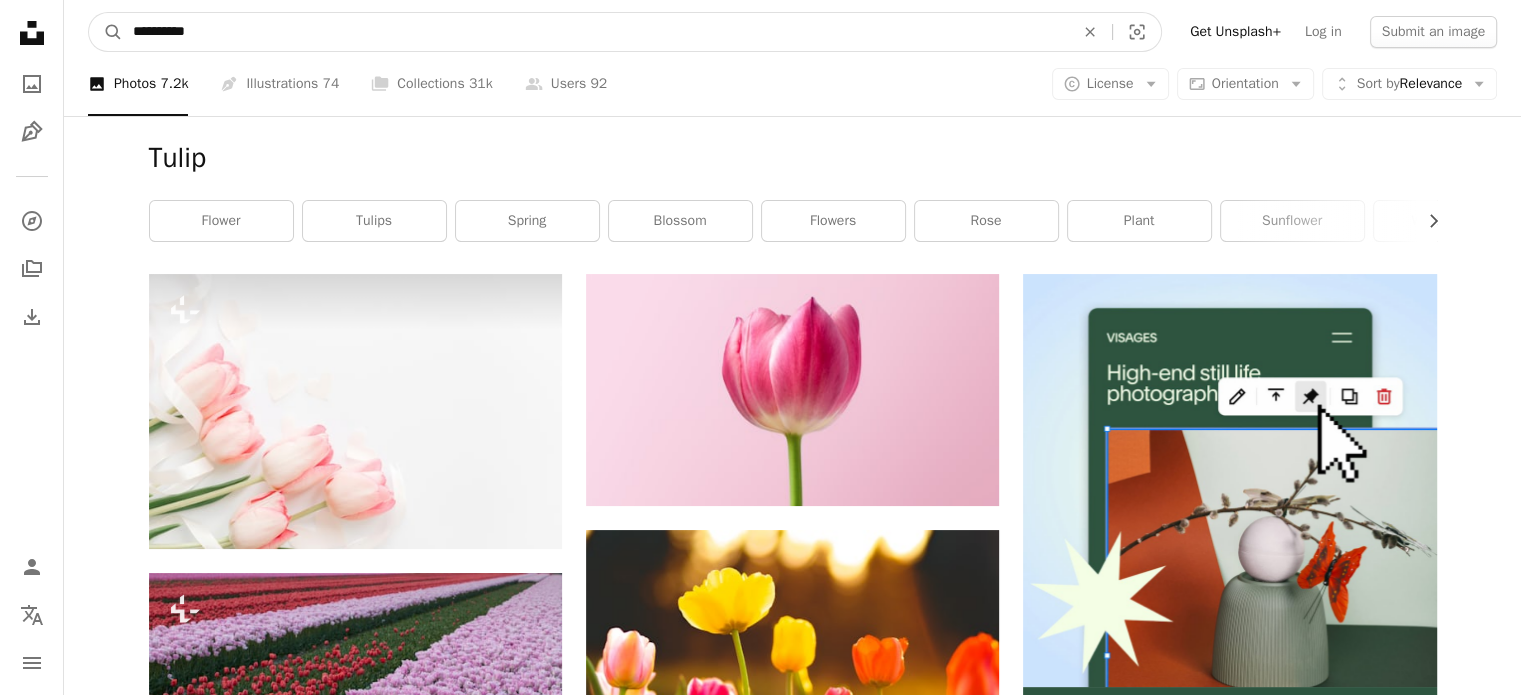 click on "A magnifying glass" at bounding box center (106, 32) 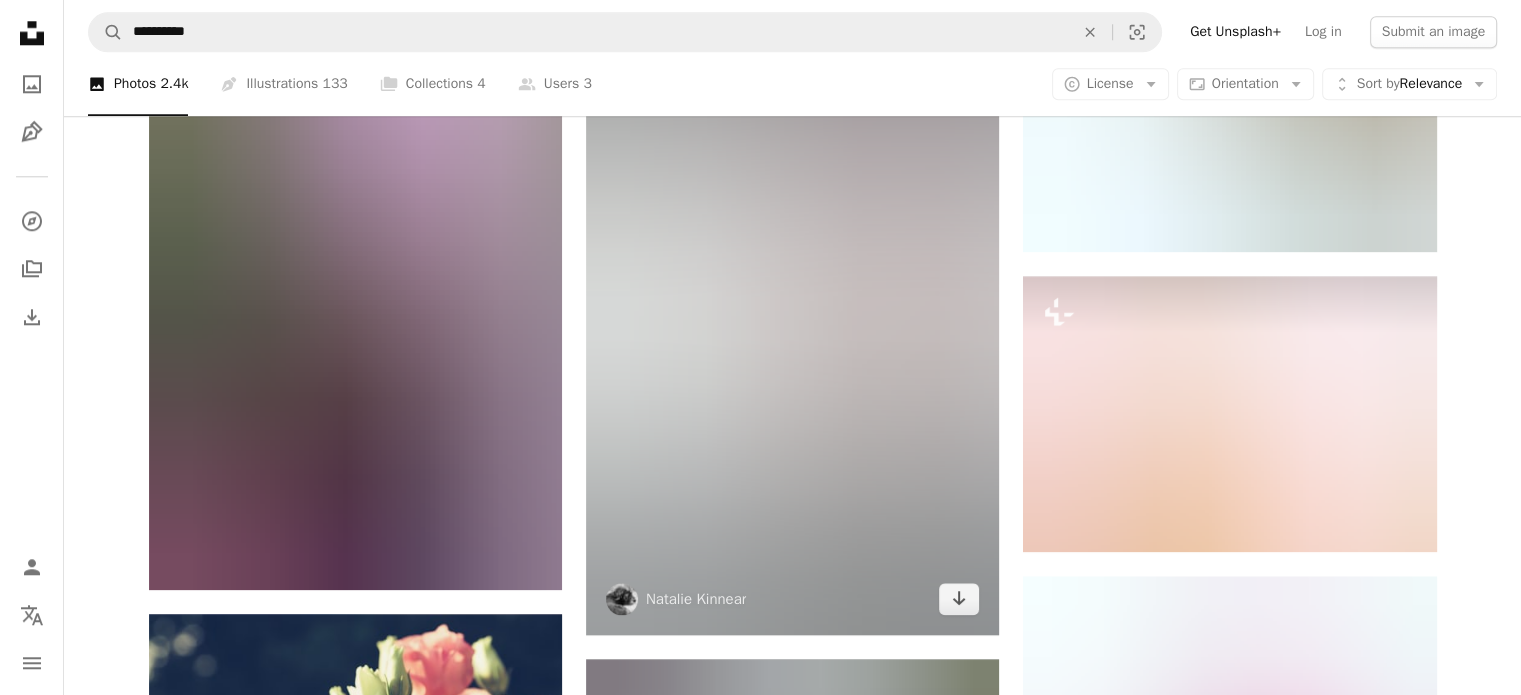 scroll, scrollTop: 2177, scrollLeft: 0, axis: vertical 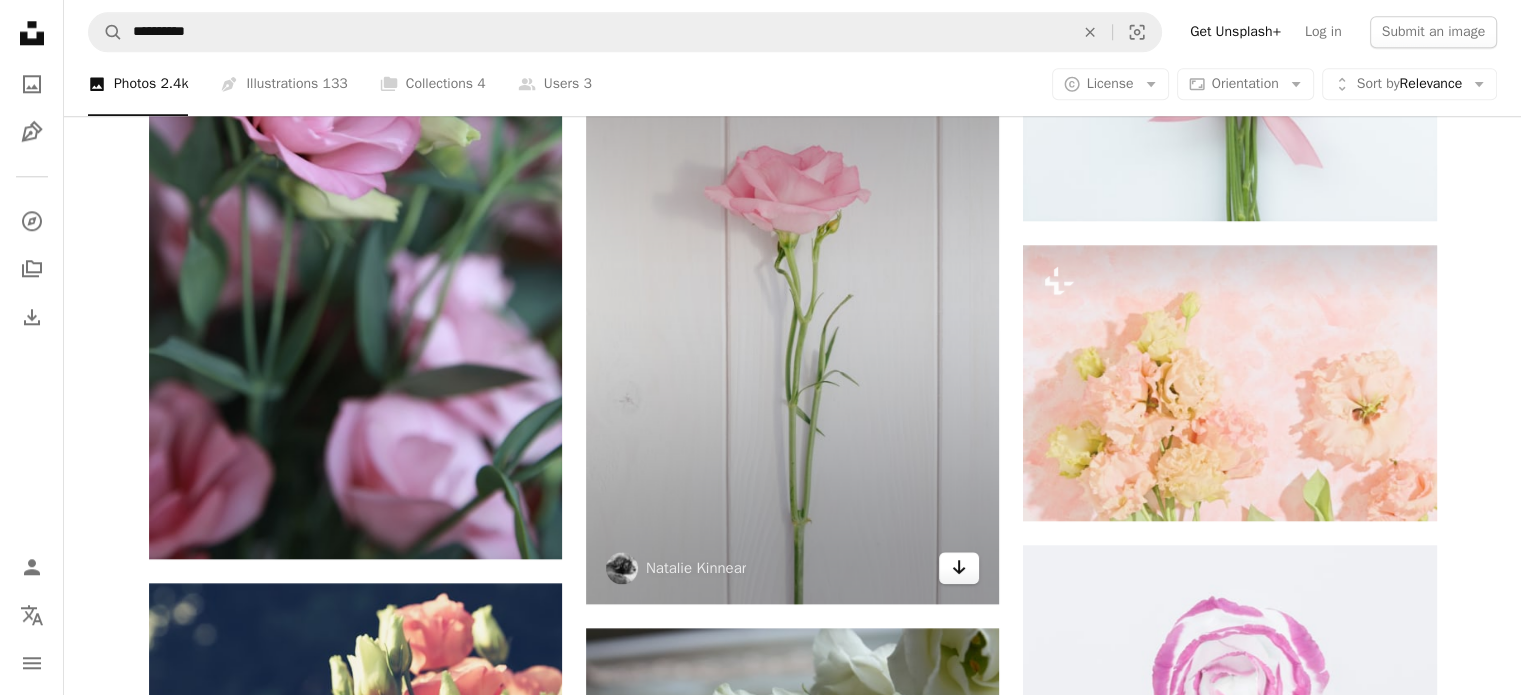 click on "Arrow pointing down" 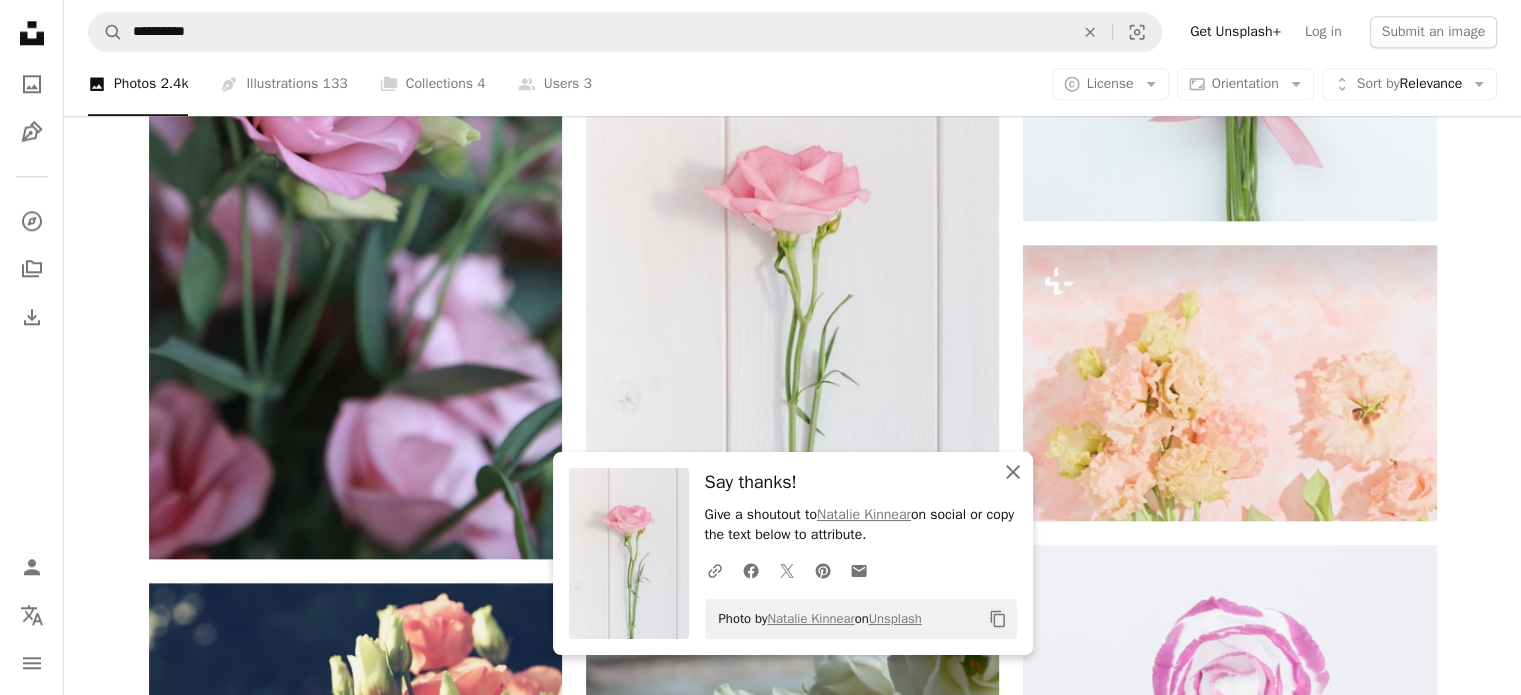 click on "An X shape" 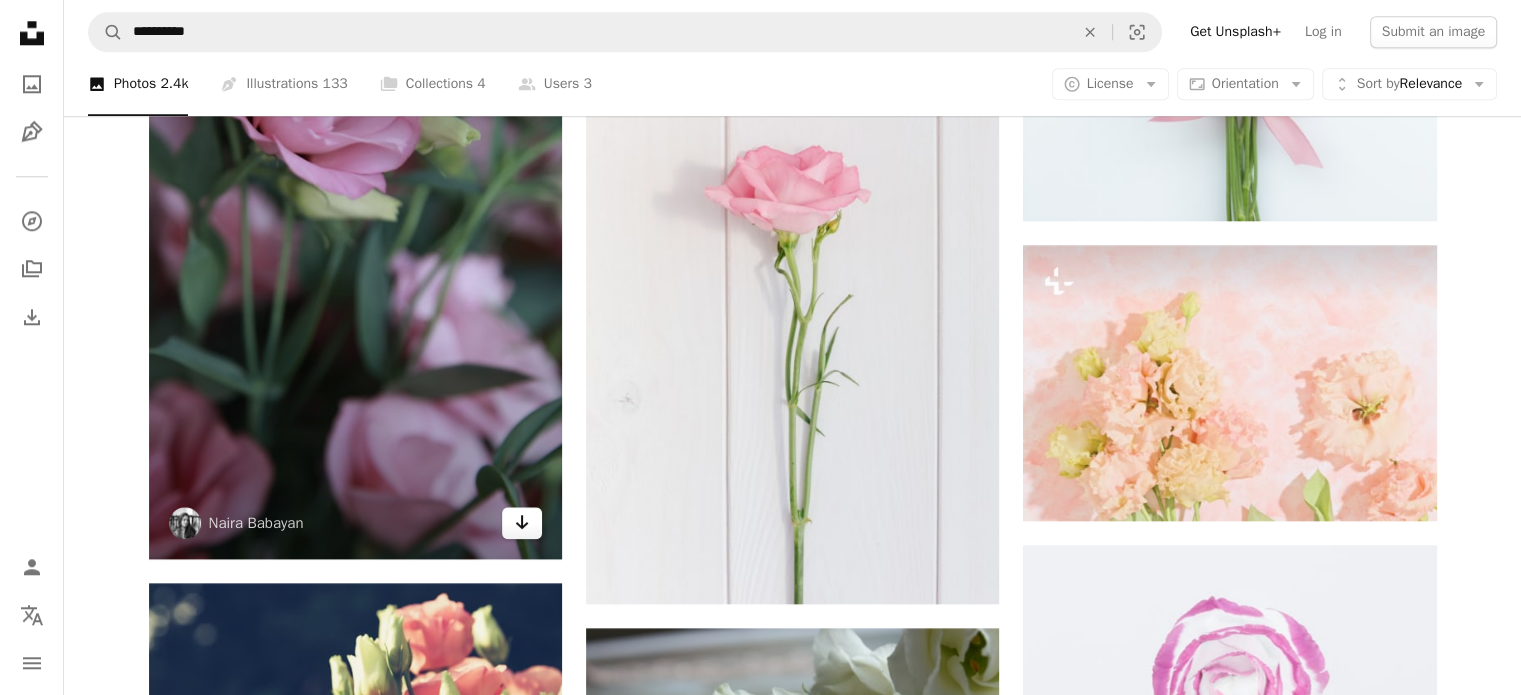 click on "Arrow pointing down" 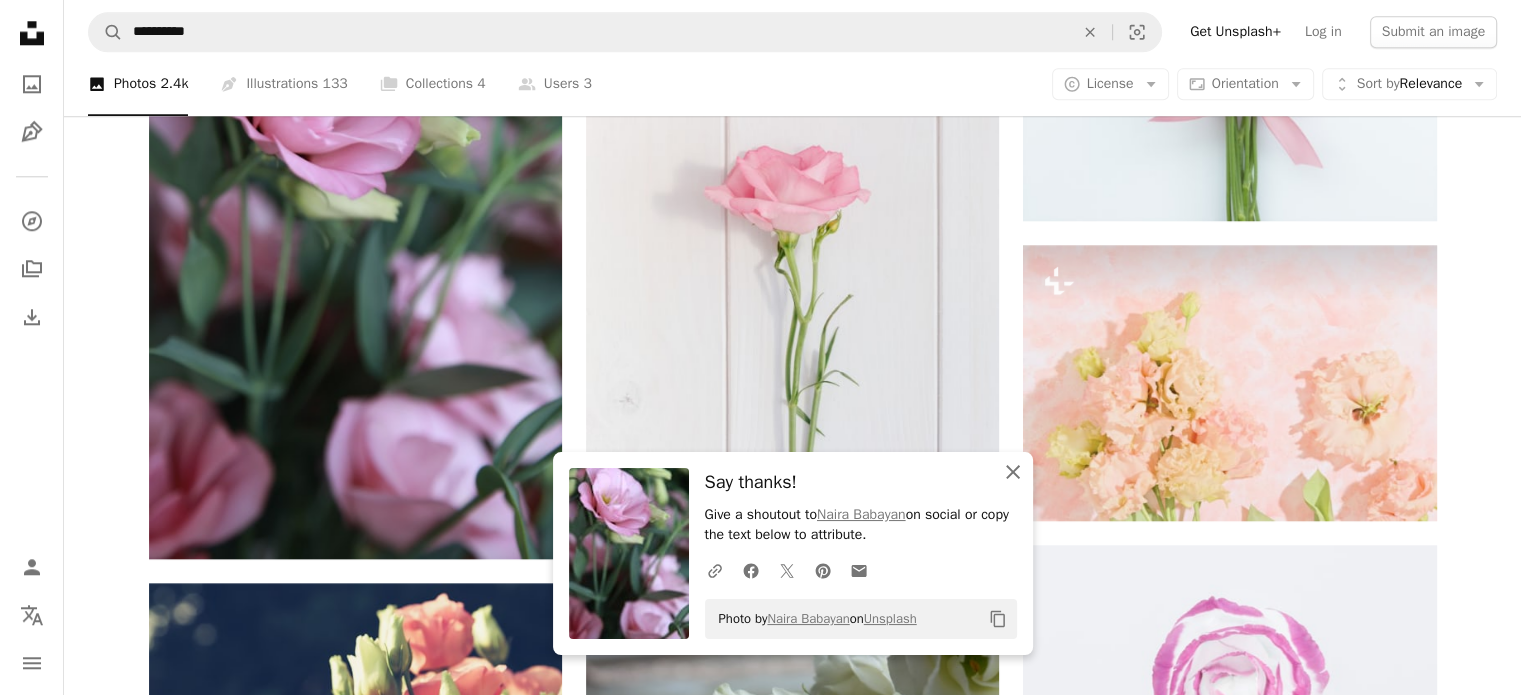click on "An X shape" 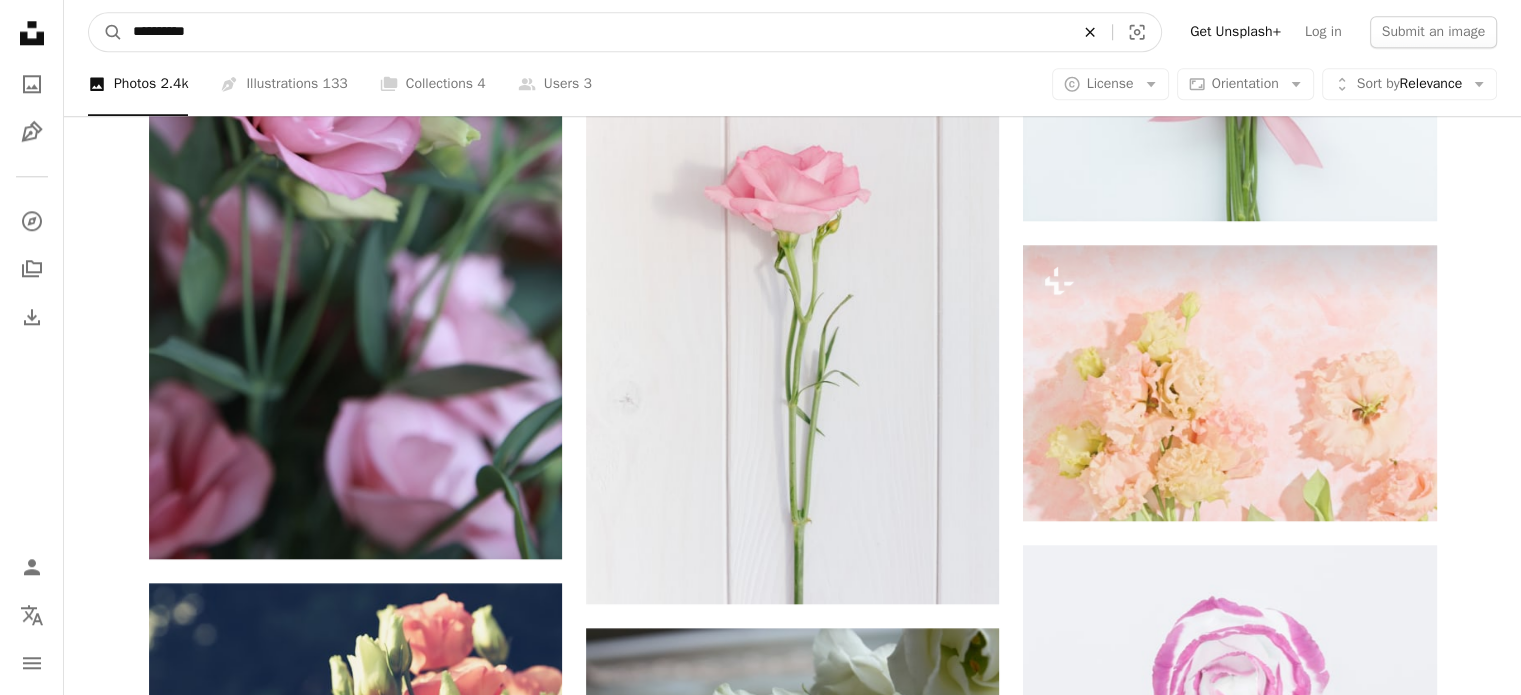 click on "An X shape" 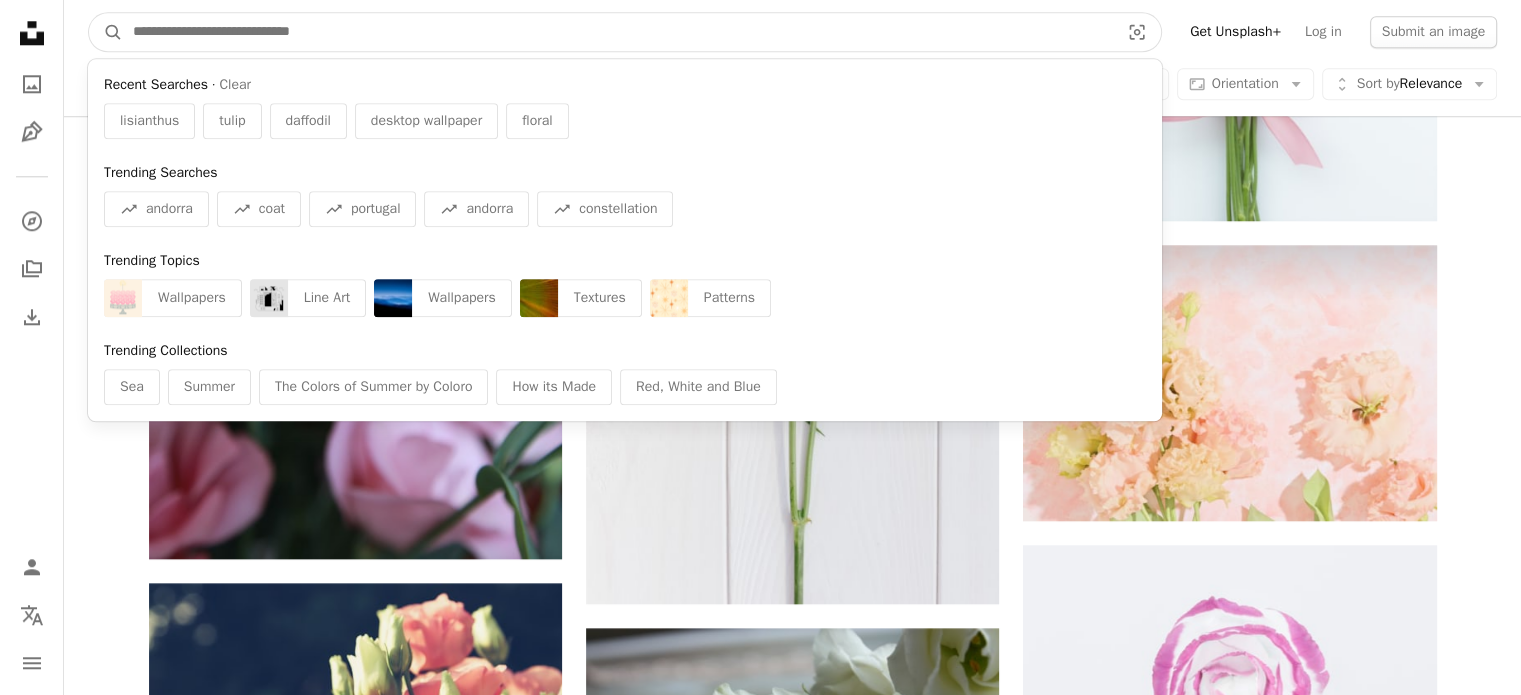 click at bounding box center (618, 32) 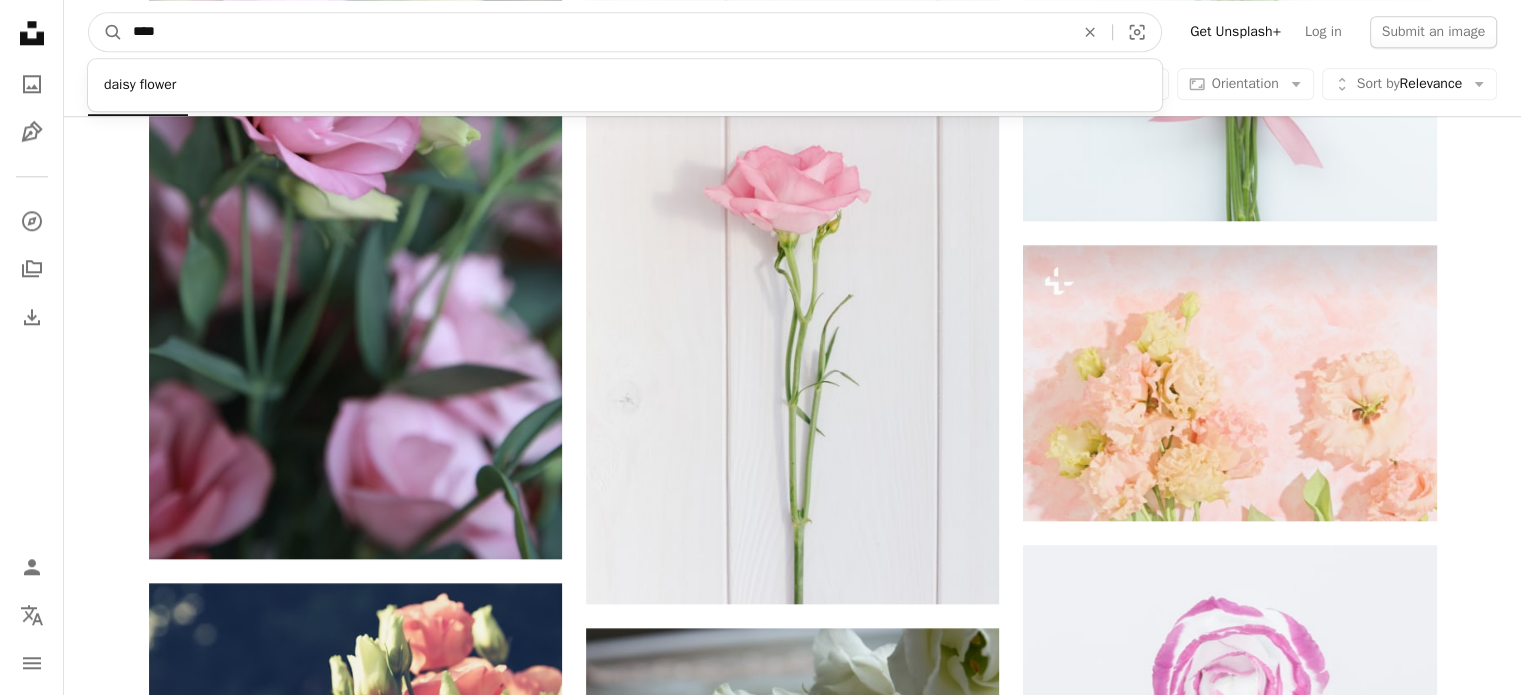 type on "*****" 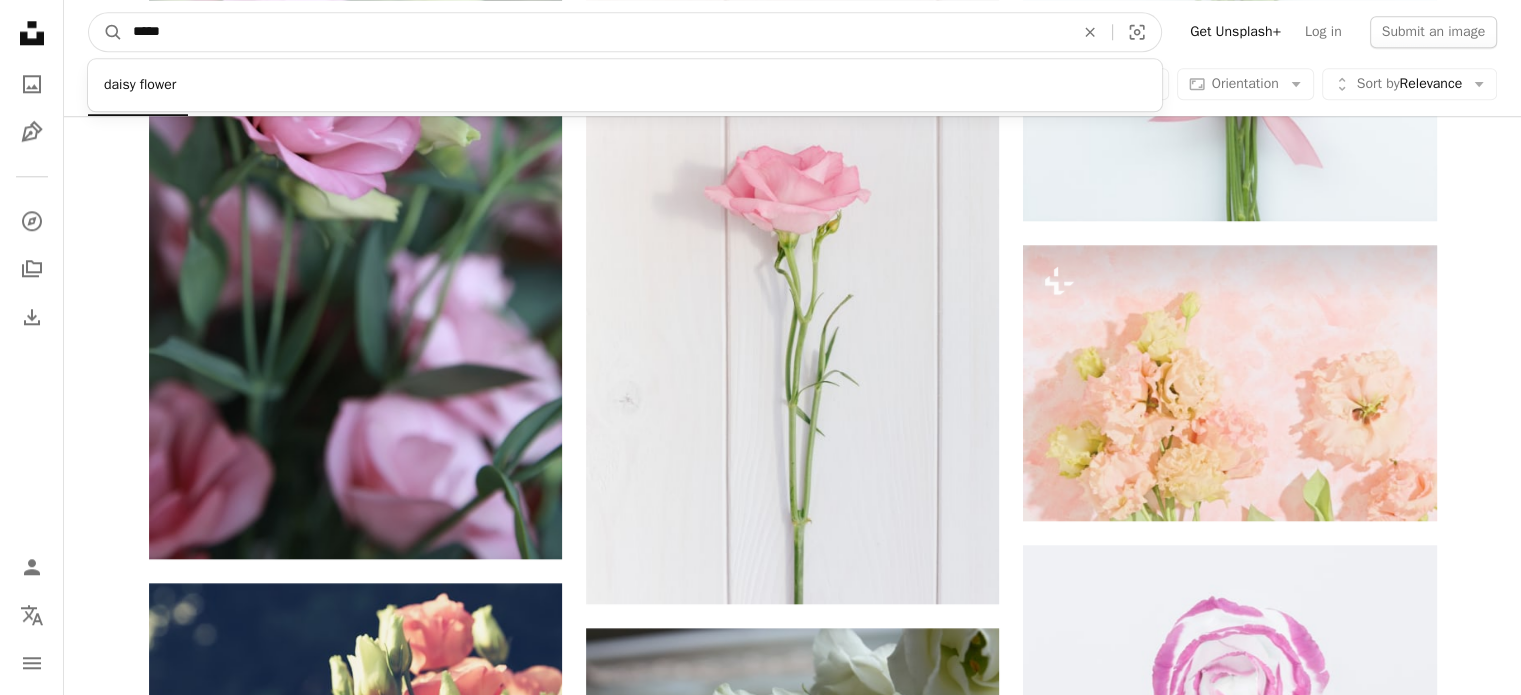 click on "A magnifying glass" at bounding box center (106, 32) 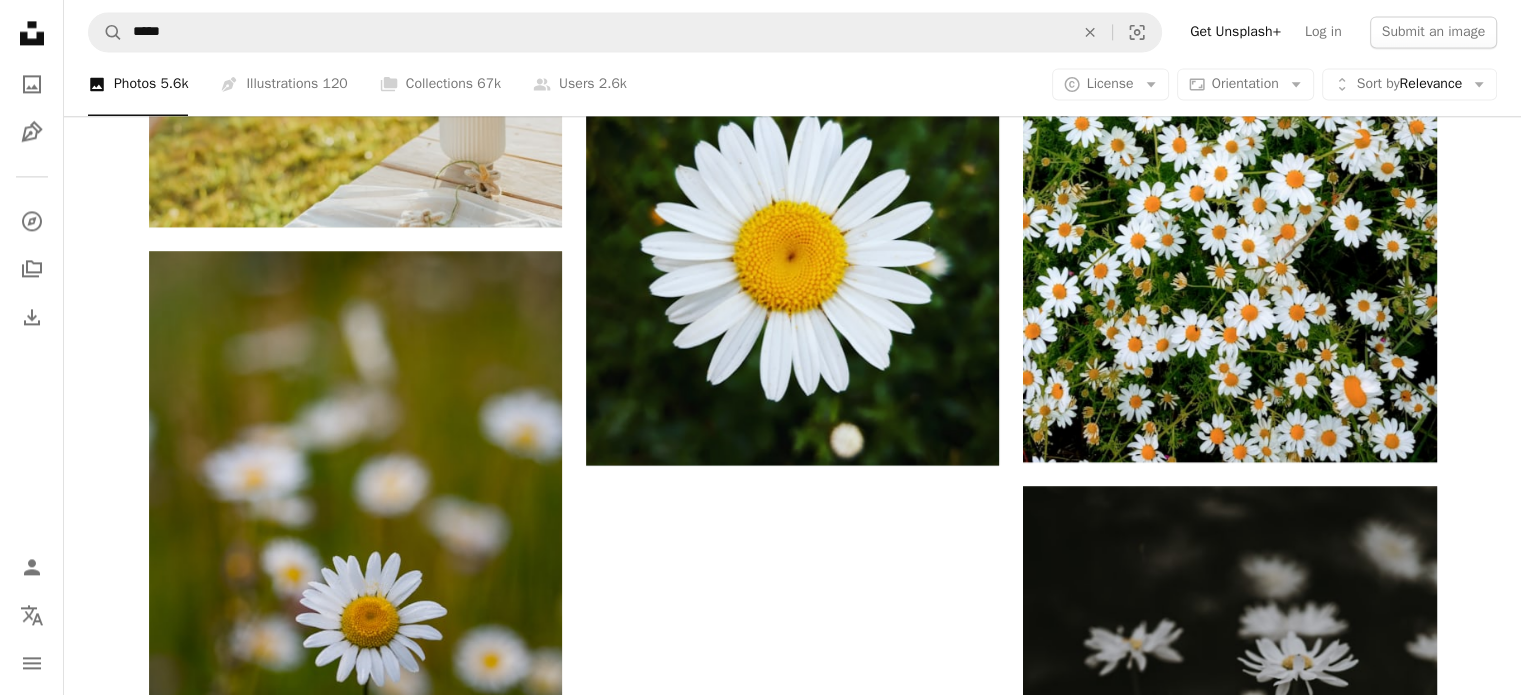 scroll, scrollTop: 2886, scrollLeft: 0, axis: vertical 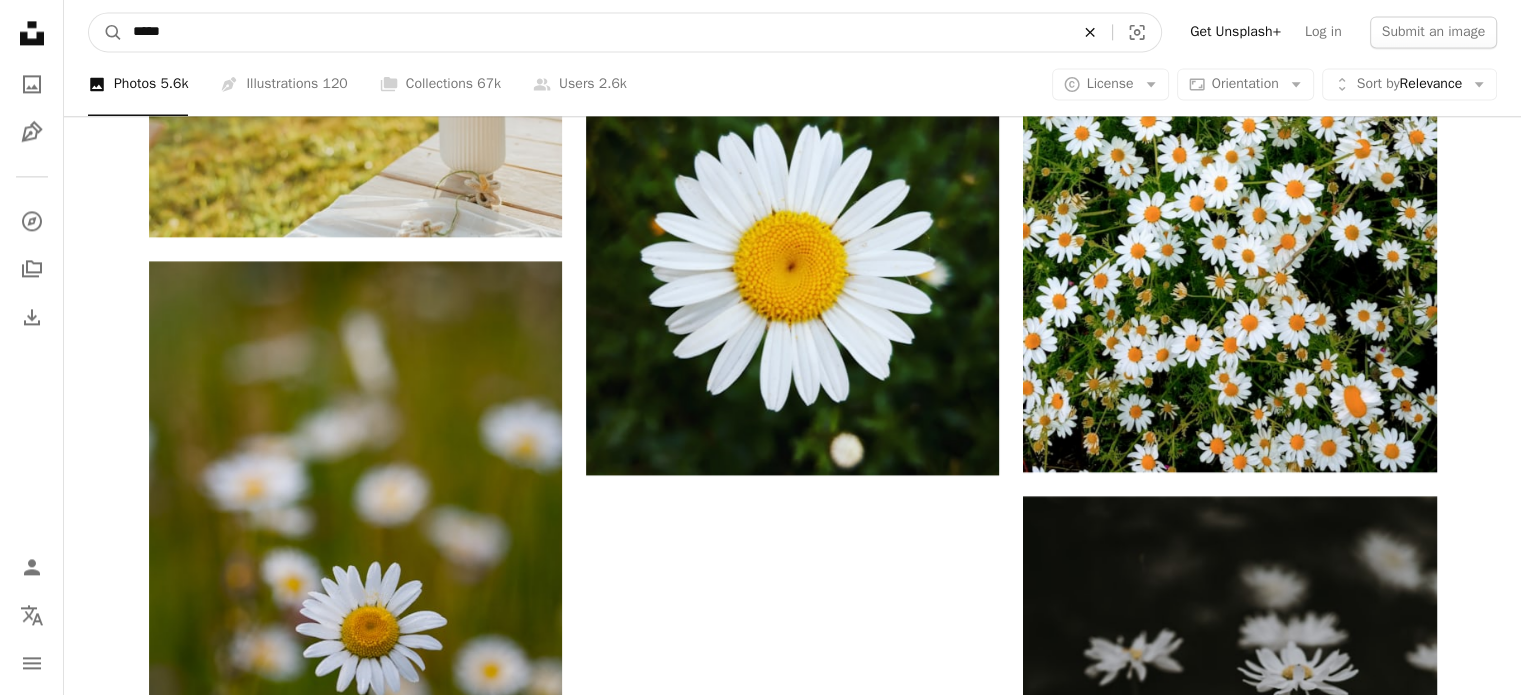 click on "An X shape" 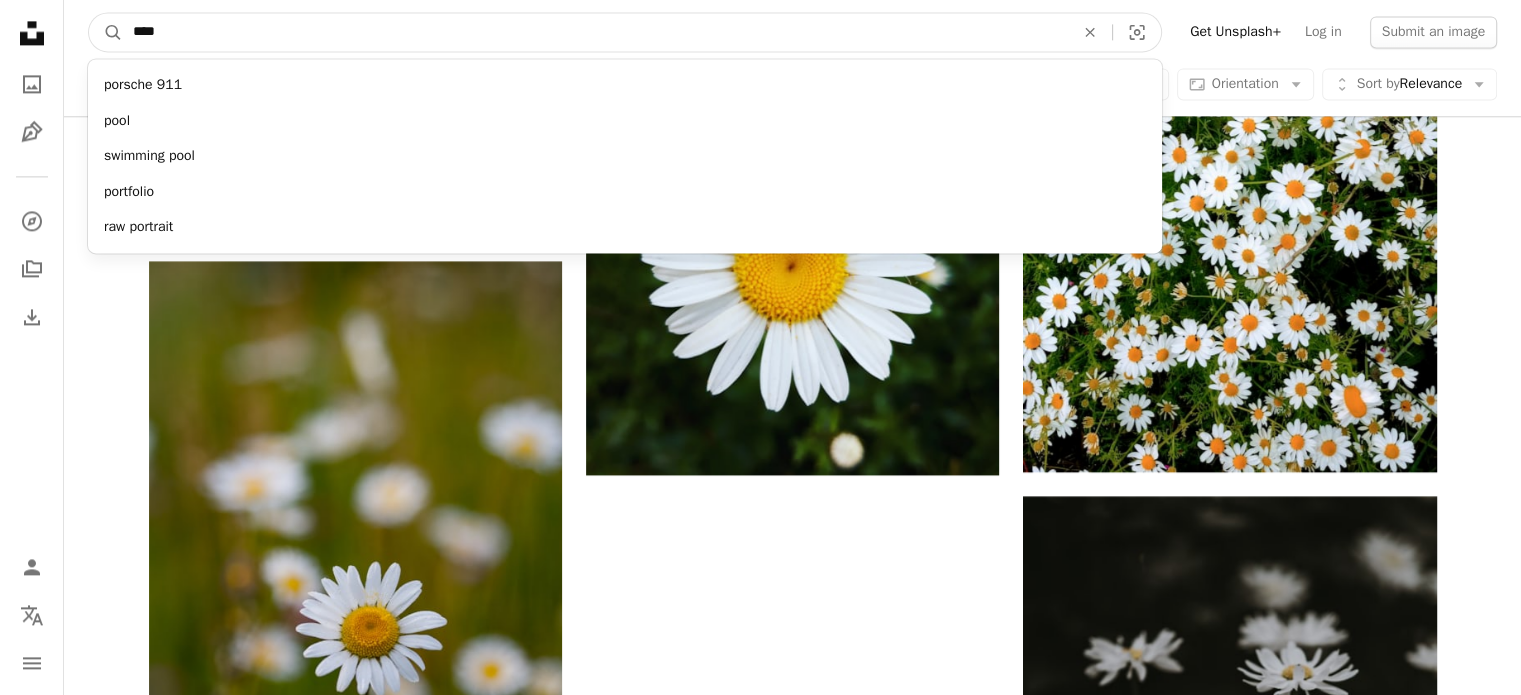 type on "*****" 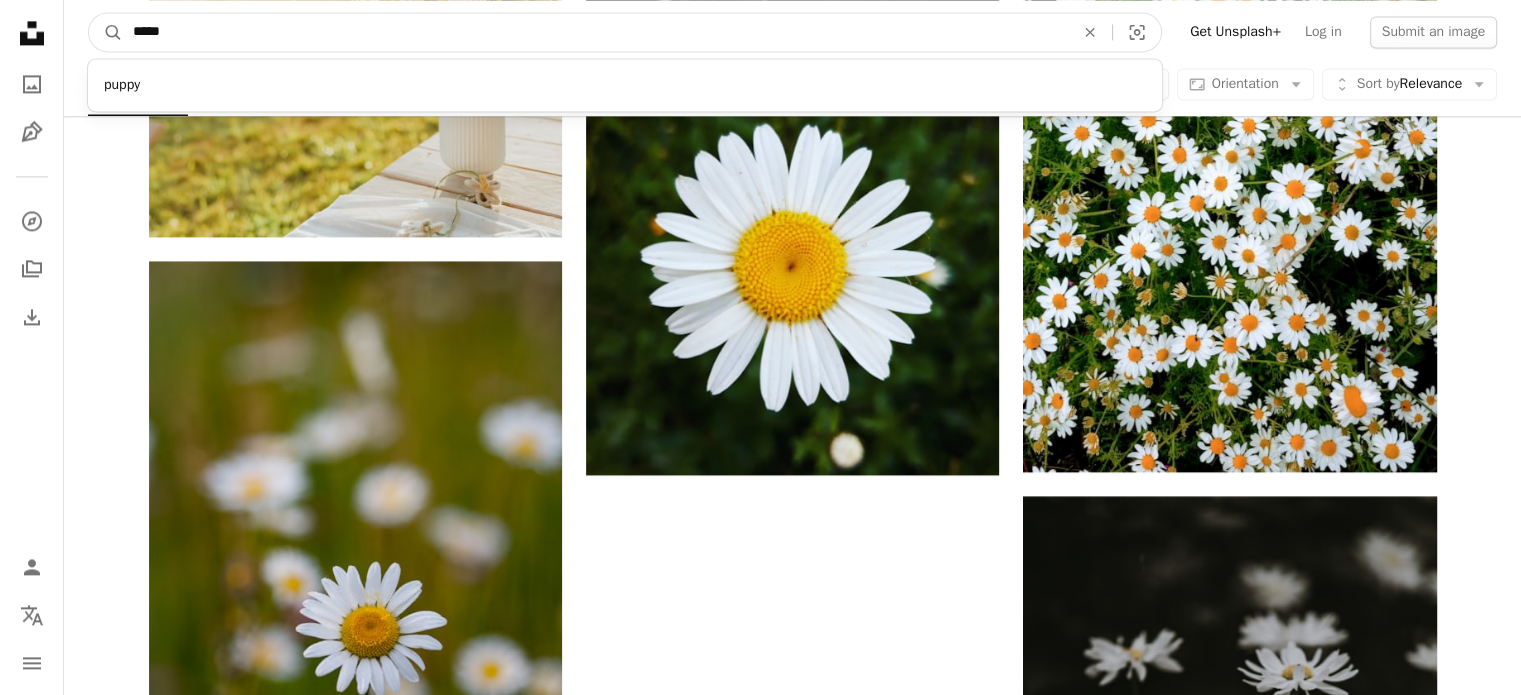 click on "A magnifying glass" at bounding box center (106, 32) 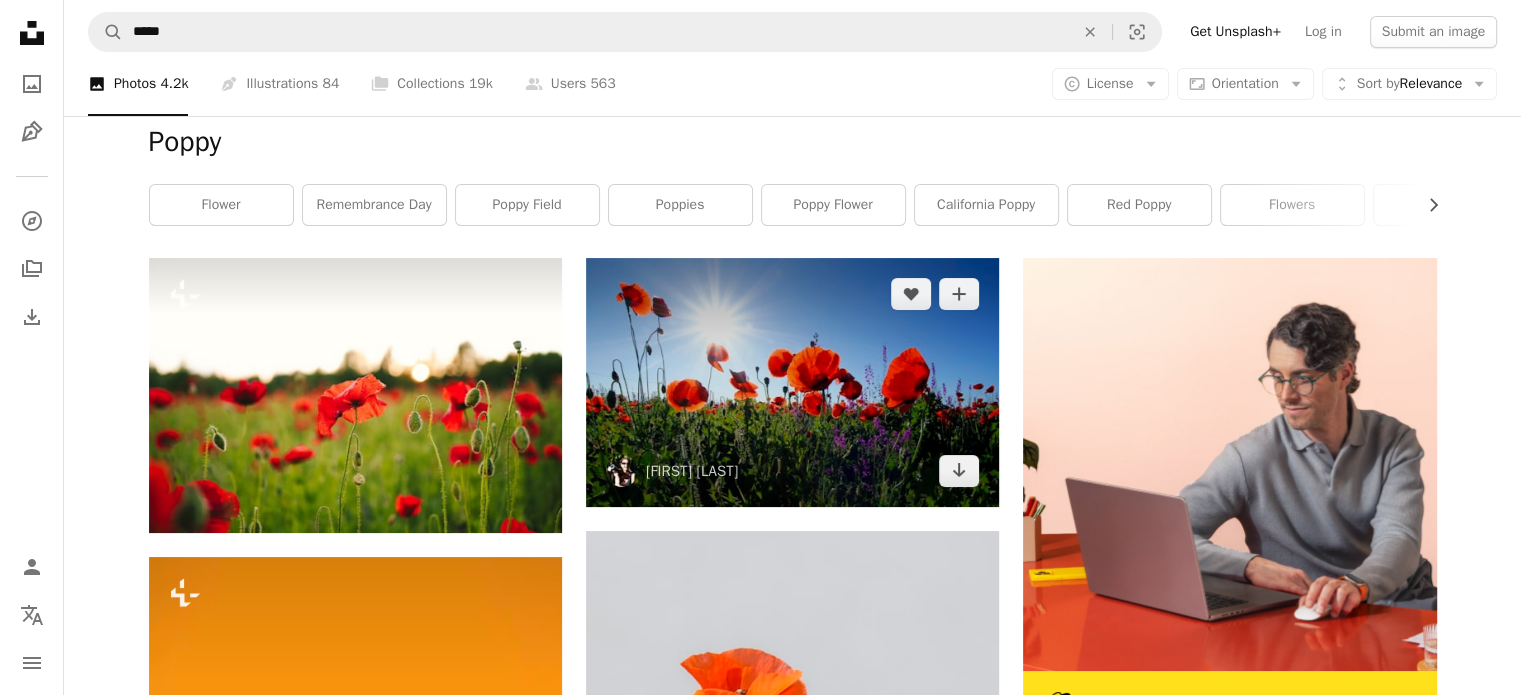scroll, scrollTop: 0, scrollLeft: 0, axis: both 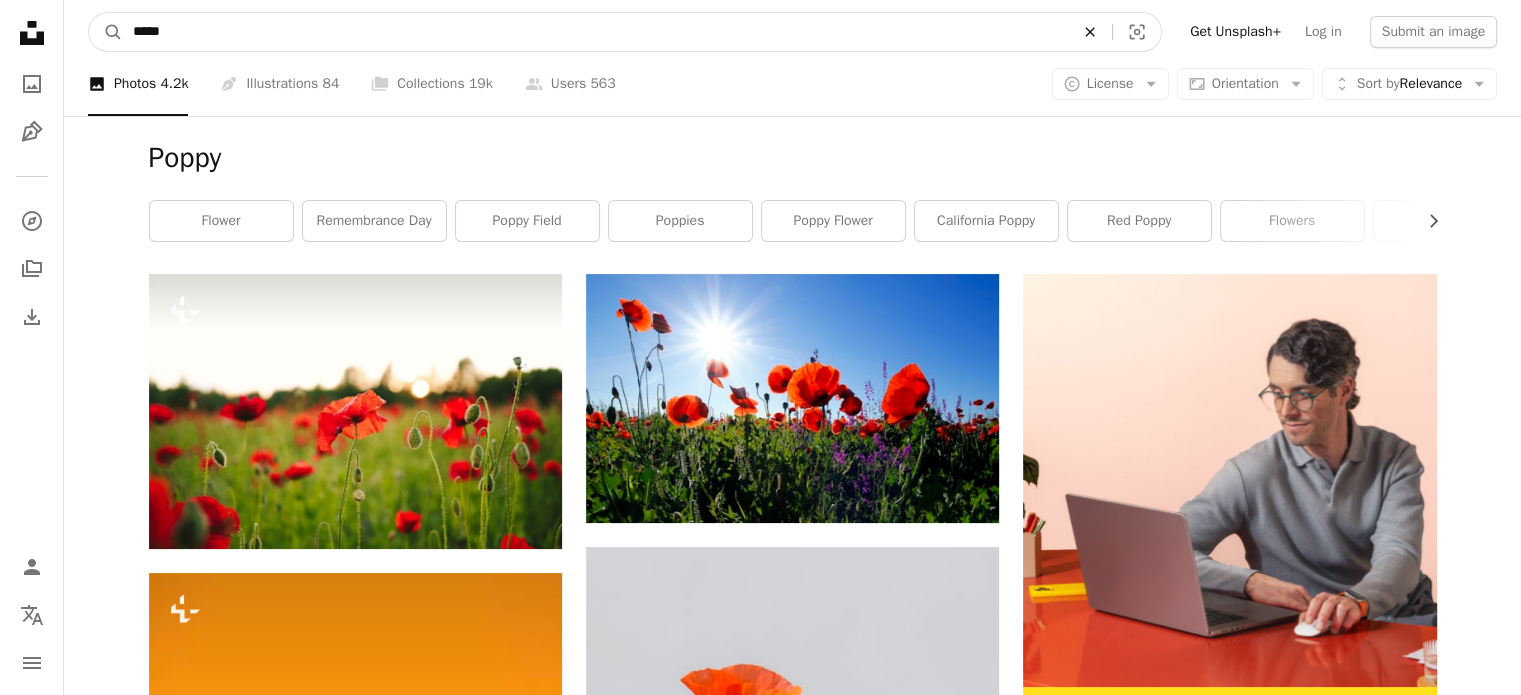click on "An X shape" at bounding box center (1090, 32) 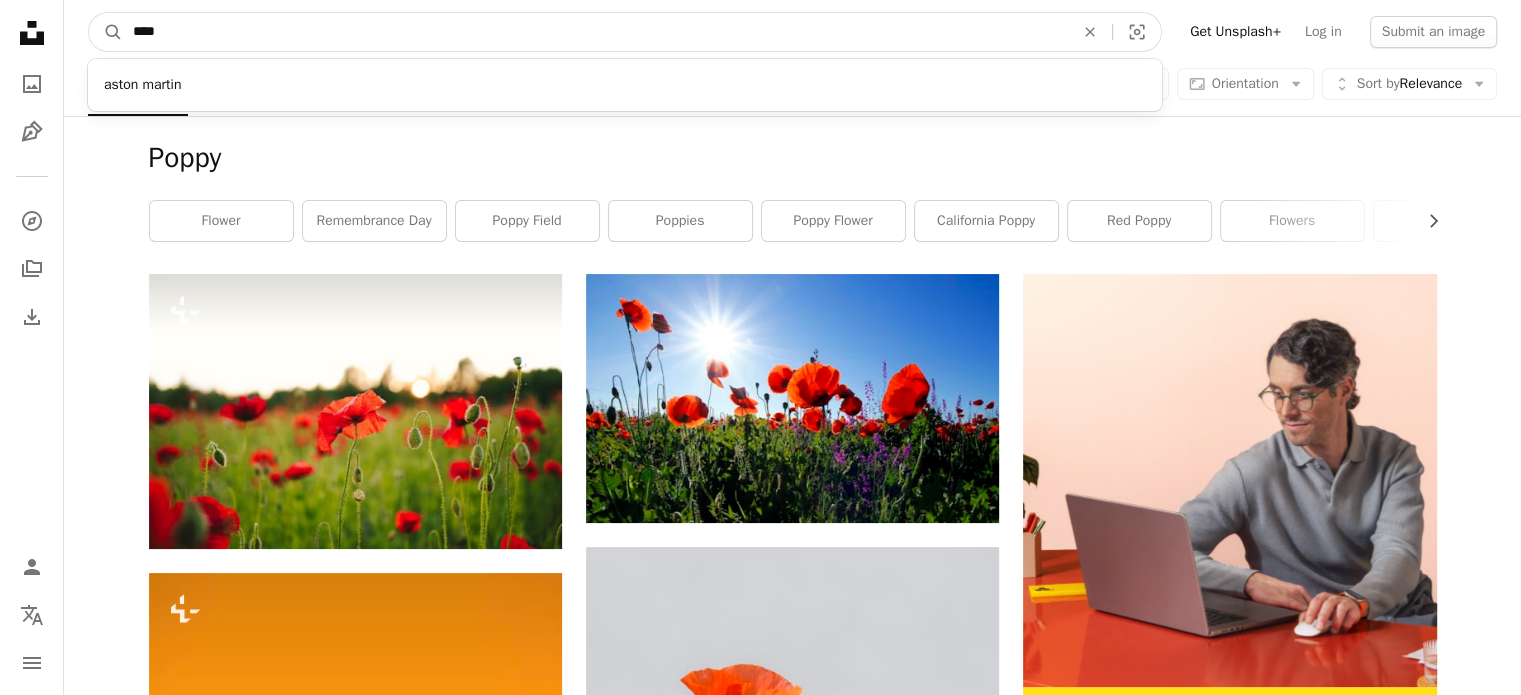 type on "*****" 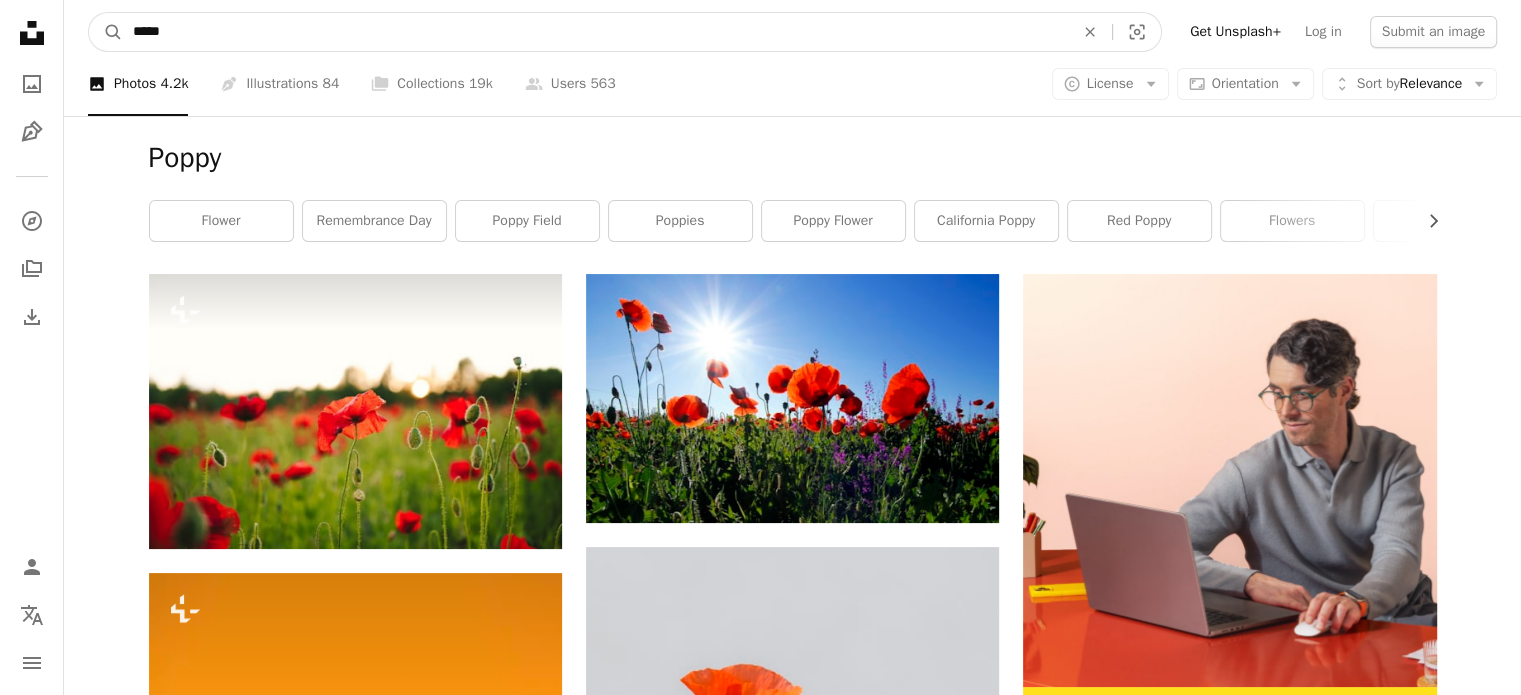 click on "A magnifying glass" at bounding box center [106, 32] 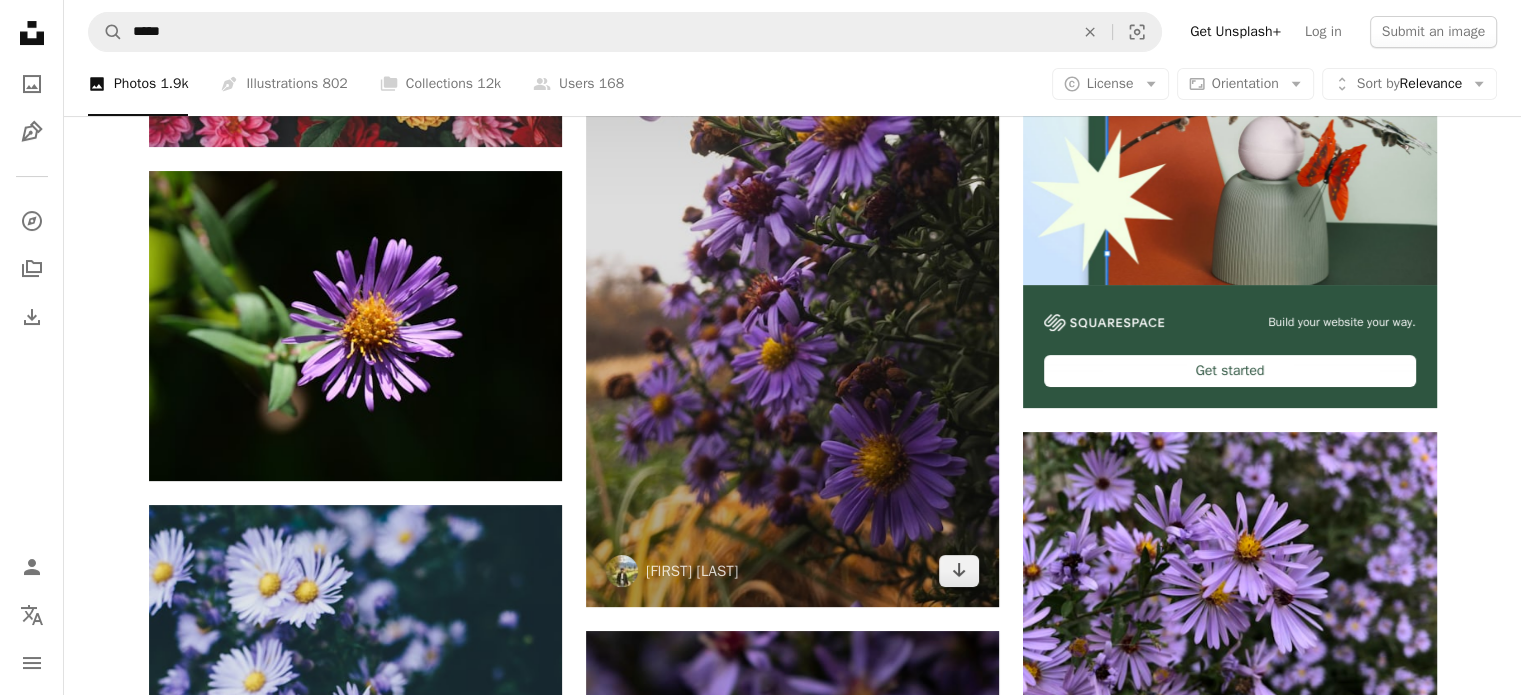 scroll, scrollTop: 651, scrollLeft: 0, axis: vertical 